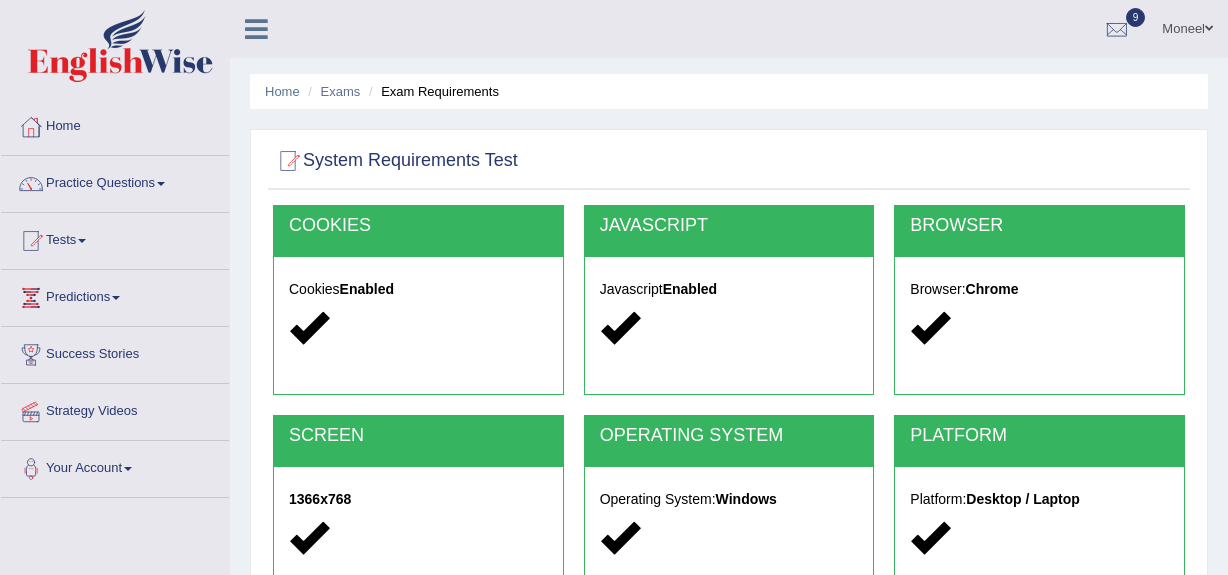 scroll, scrollTop: 332, scrollLeft: 0, axis: vertical 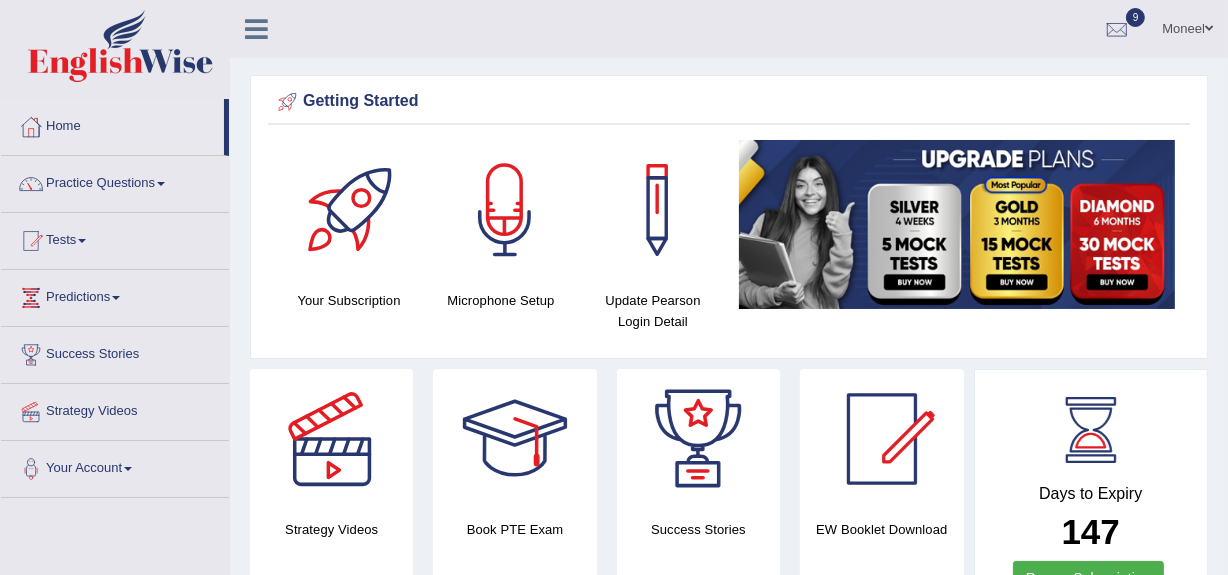 click on "Your Subscription
Microphone Setup
Update Pearson Login Detail" at bounding box center (729, 244) 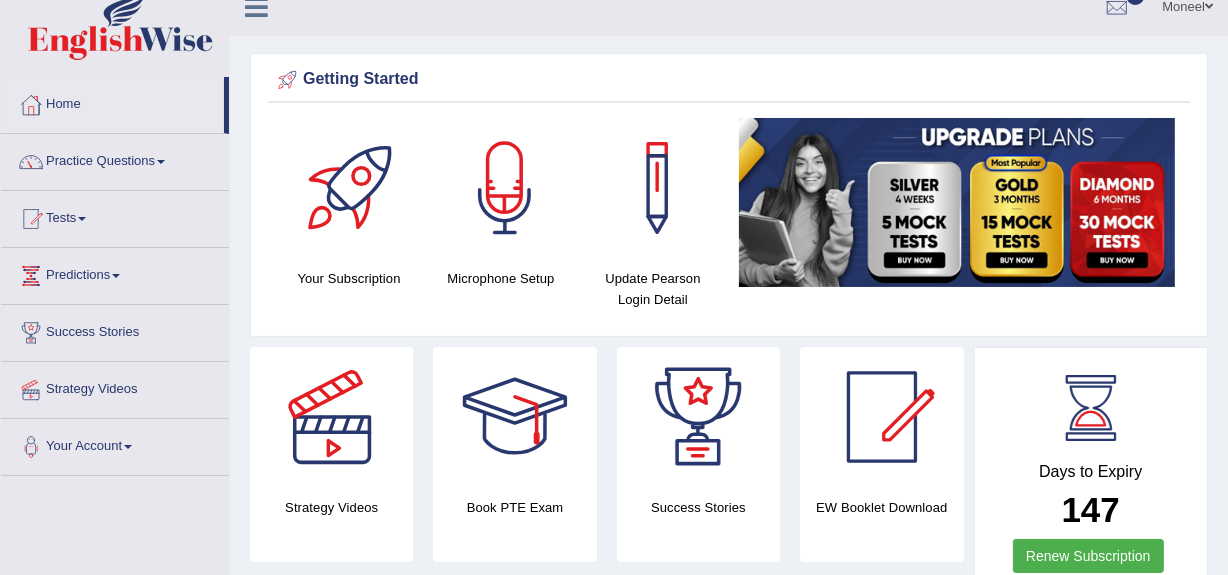 scroll, scrollTop: 0, scrollLeft: 0, axis: both 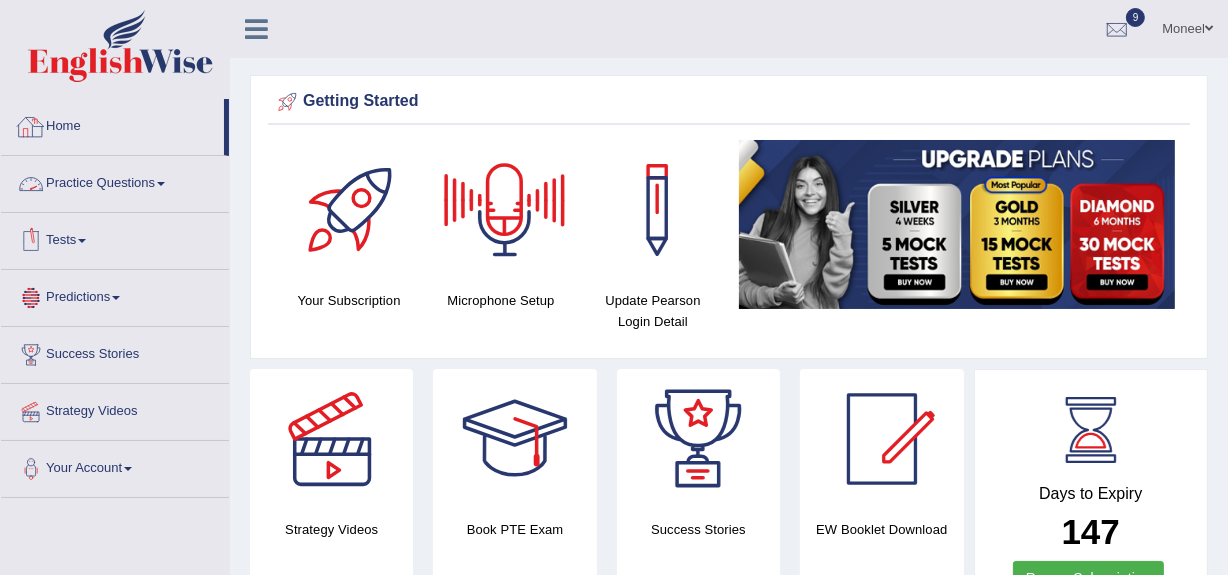 click on "Home" at bounding box center [112, 124] 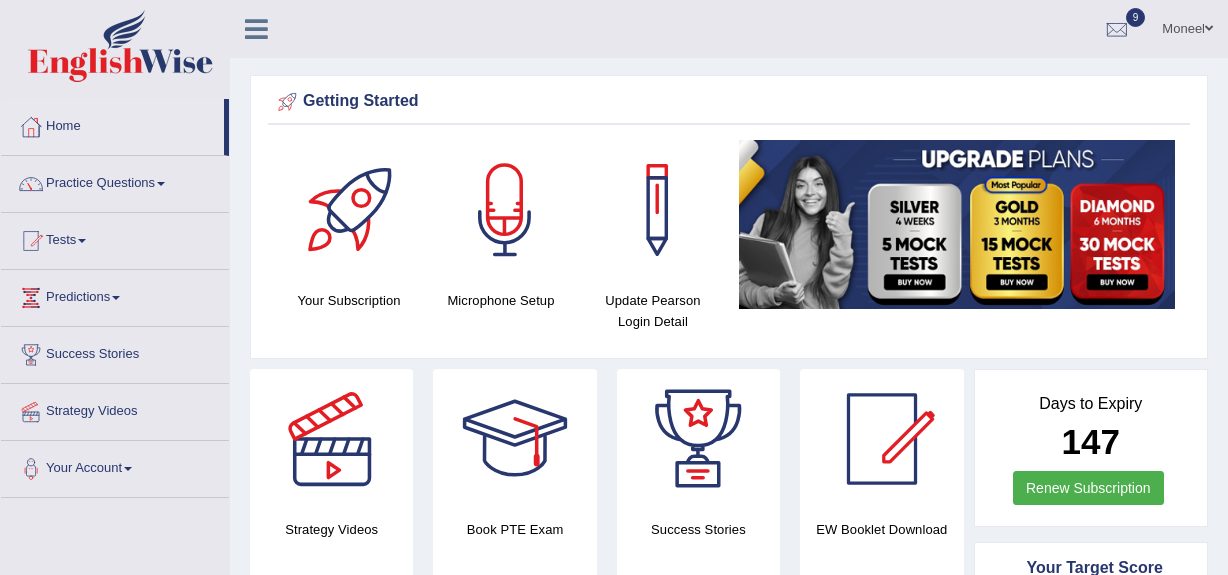 scroll, scrollTop: 0, scrollLeft: 0, axis: both 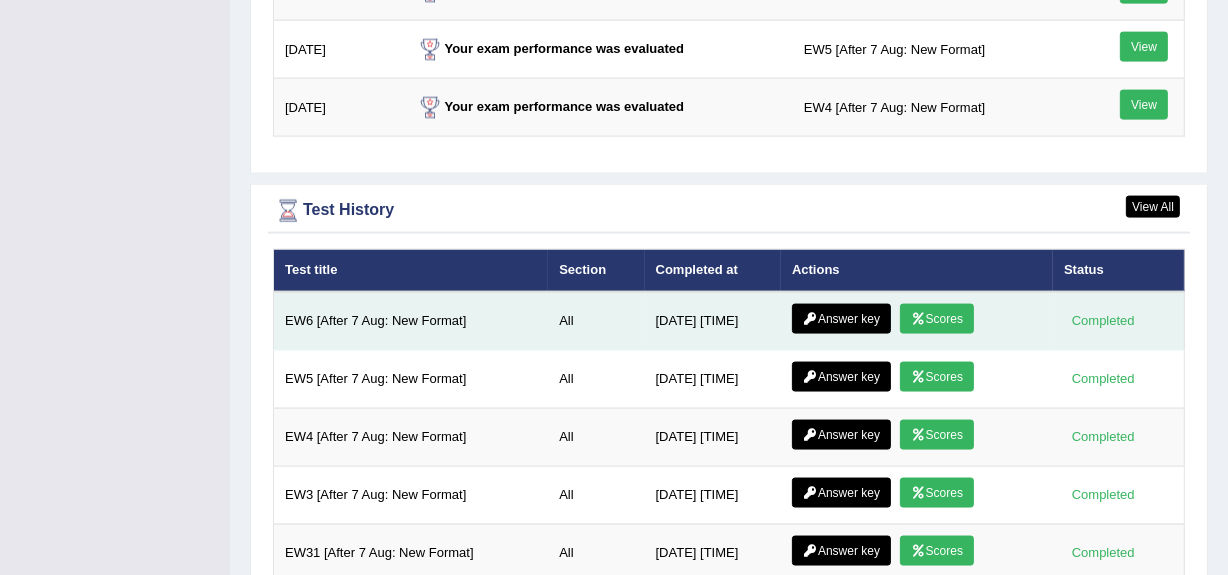 click on "Scores" at bounding box center [937, 319] 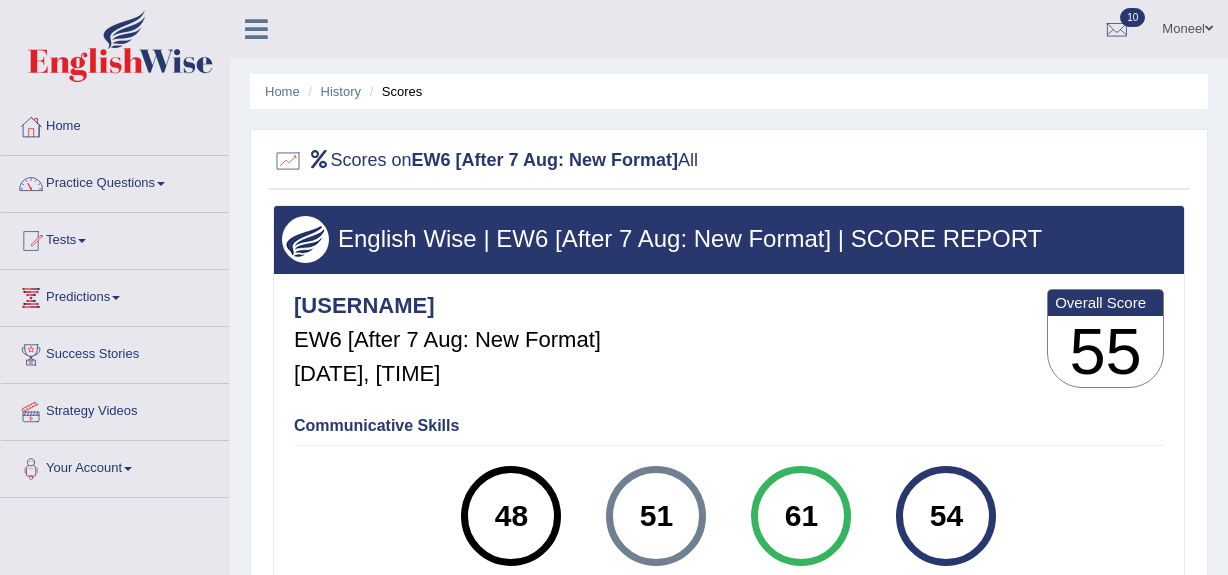 scroll, scrollTop: 0, scrollLeft: 0, axis: both 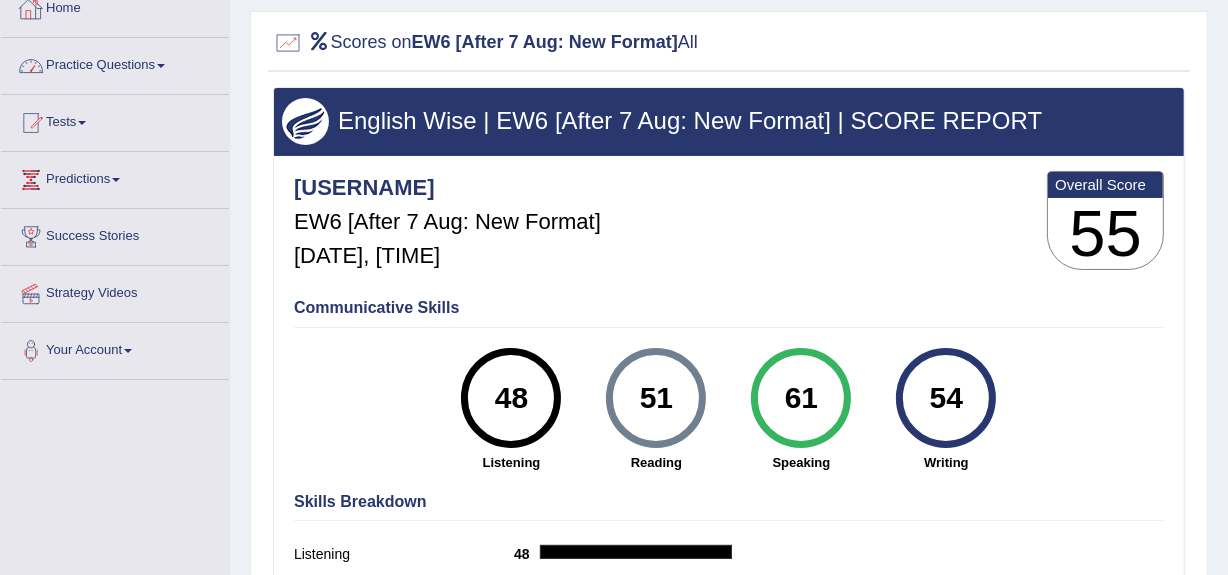 click on "Home" at bounding box center (115, 6) 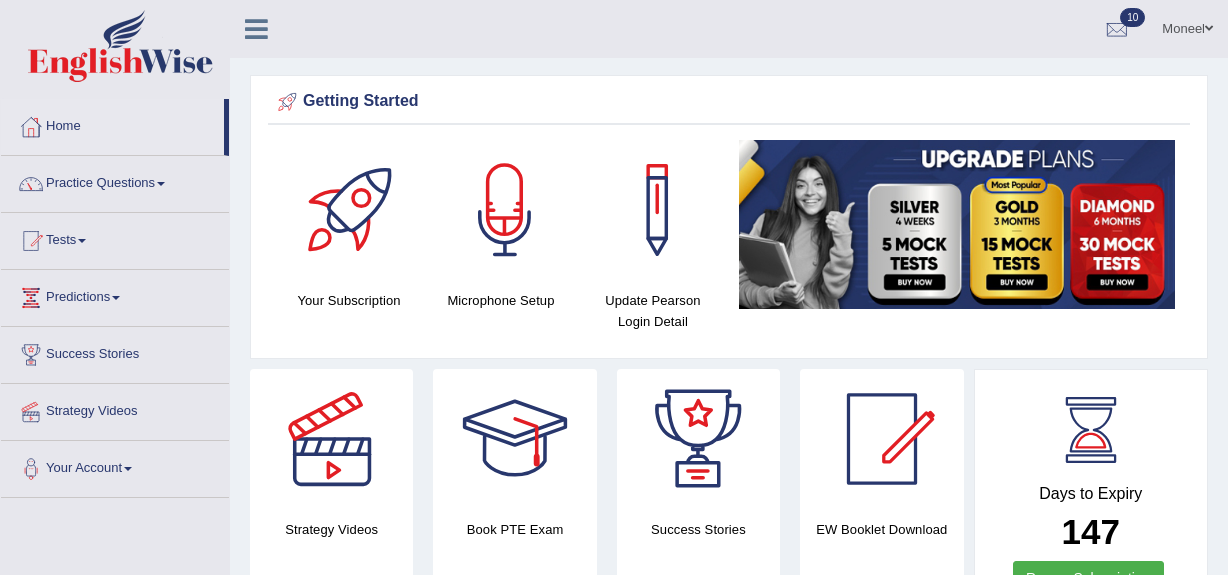 scroll, scrollTop: 854, scrollLeft: 0, axis: vertical 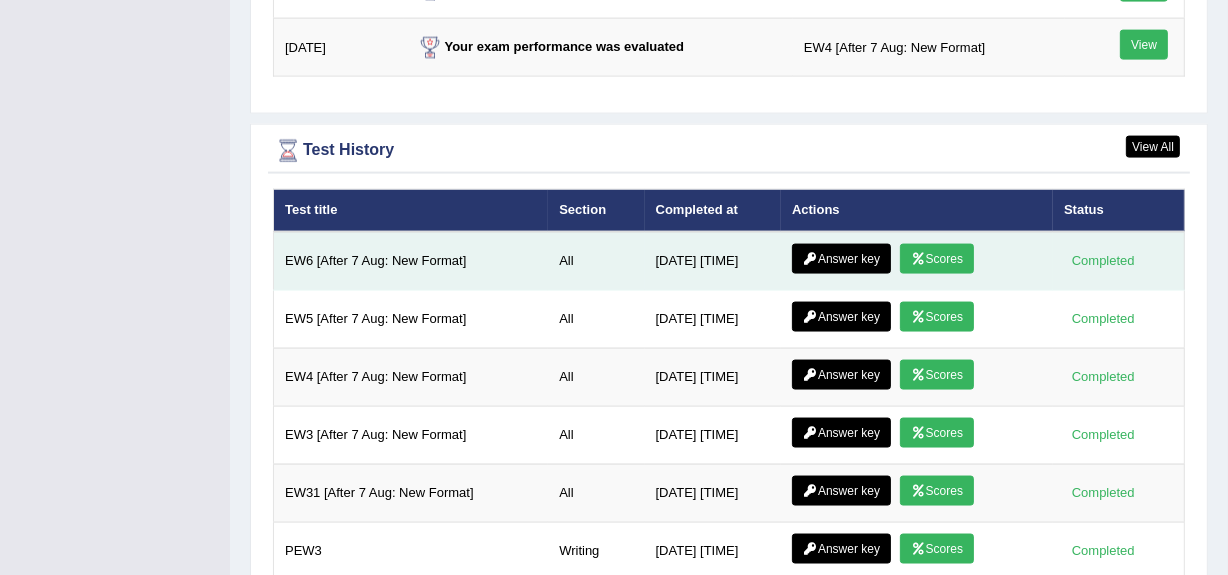 click on "Answer key" at bounding box center (841, 259) 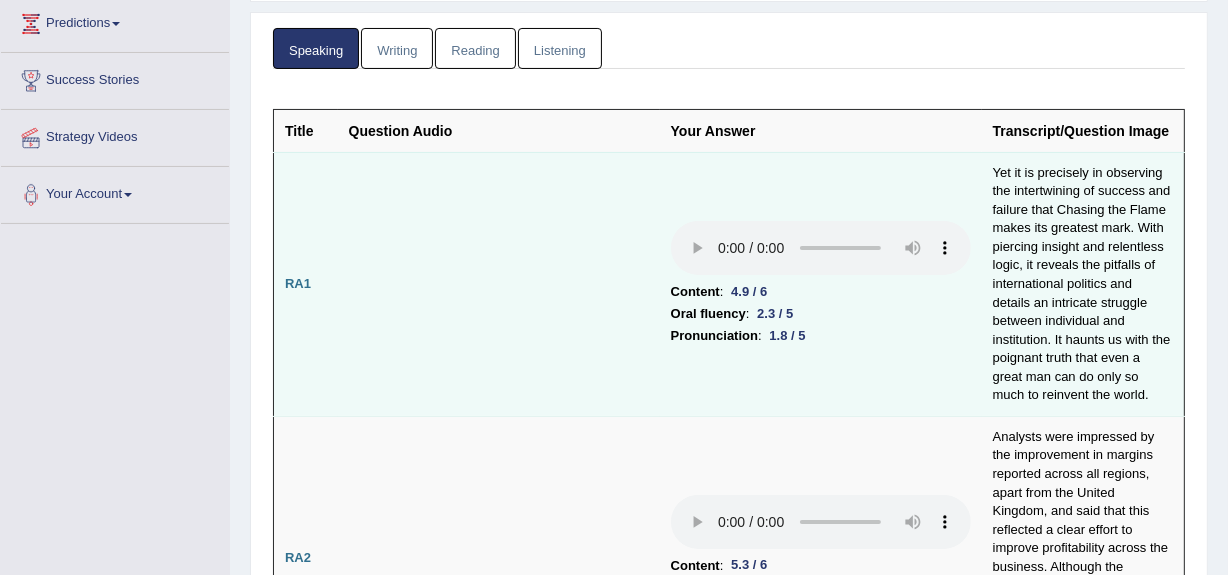 scroll, scrollTop: 220, scrollLeft: 0, axis: vertical 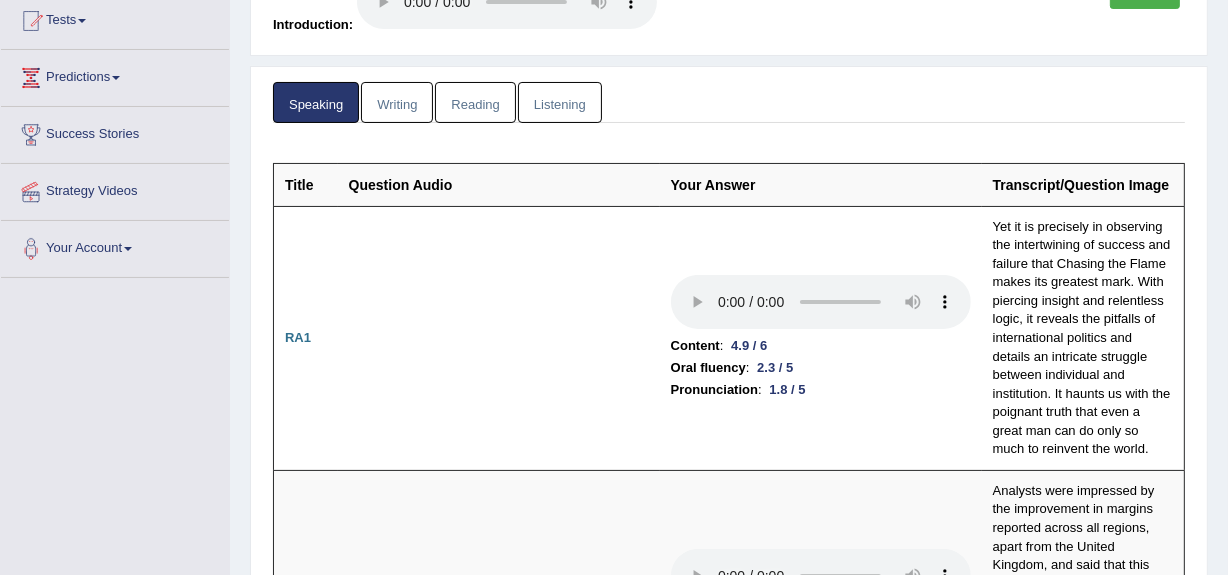 click on "Writing" at bounding box center (397, 102) 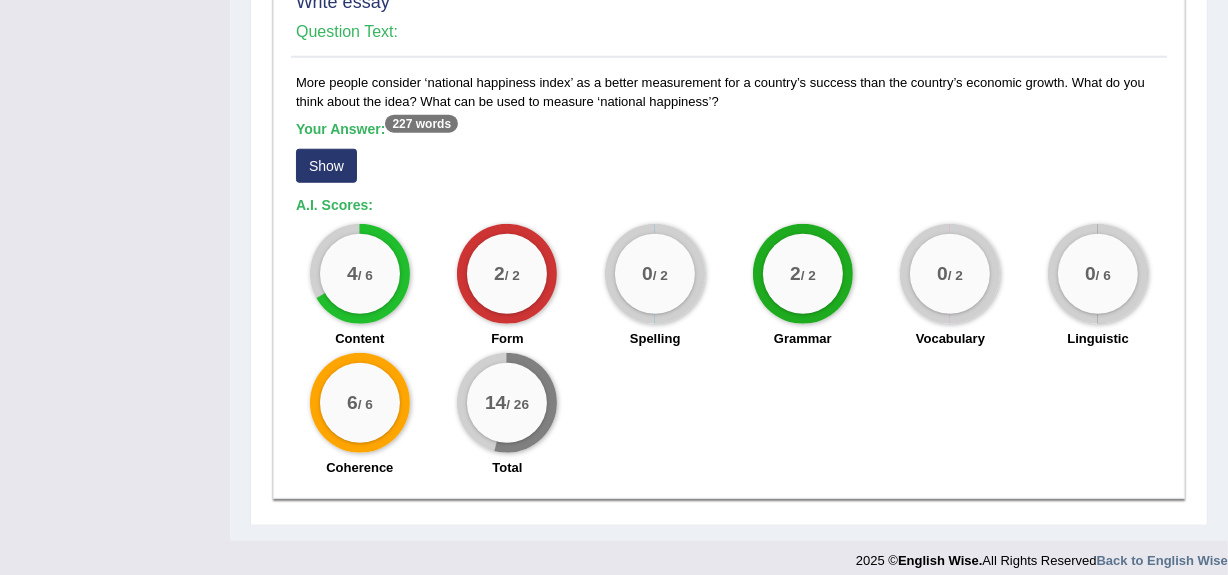 scroll, scrollTop: 1708, scrollLeft: 0, axis: vertical 